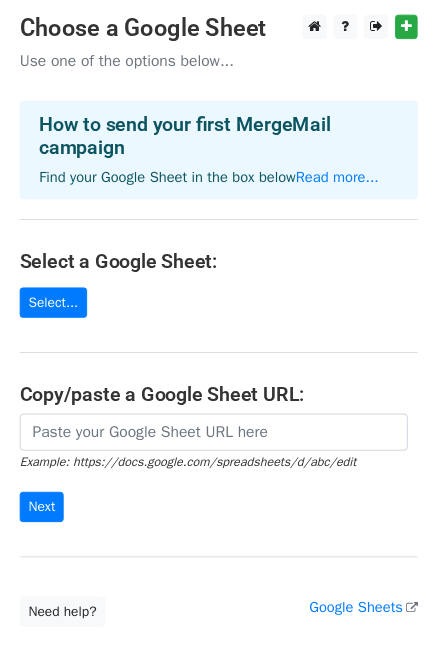 scroll, scrollTop: 0, scrollLeft: 0, axis: both 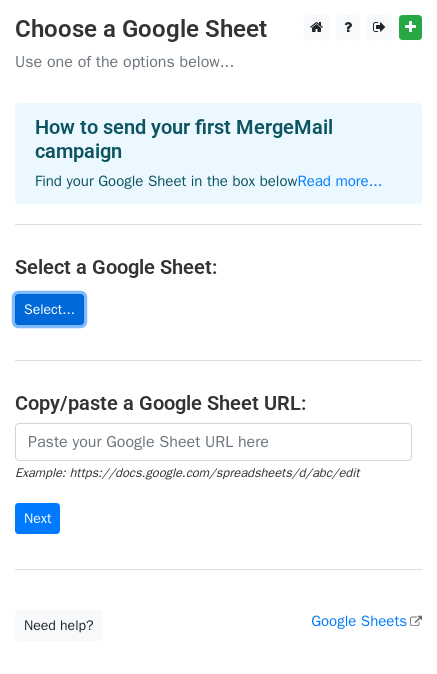 click on "Select..." at bounding box center (49, 309) 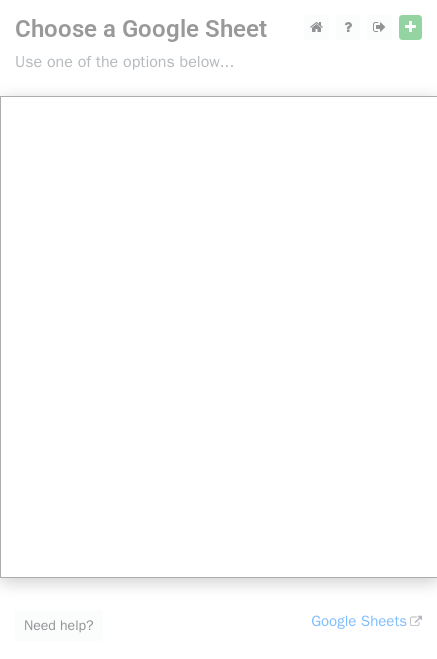 scroll, scrollTop: 140, scrollLeft: 0, axis: vertical 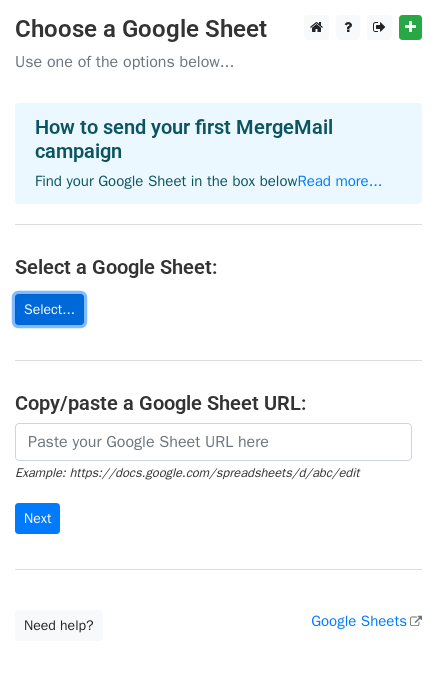 click on "Select..." at bounding box center (49, 309) 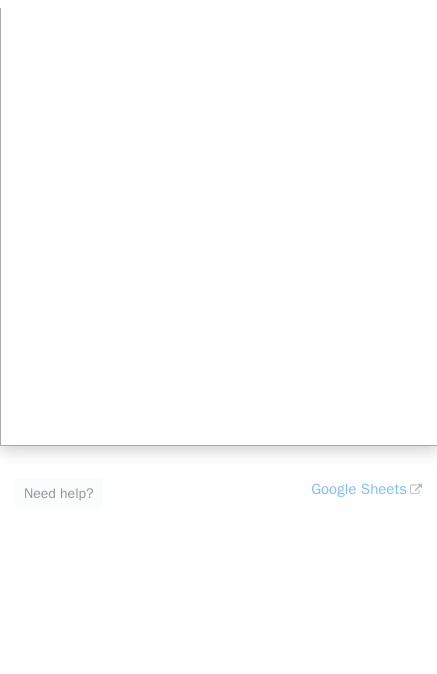 scroll, scrollTop: 0, scrollLeft: 0, axis: both 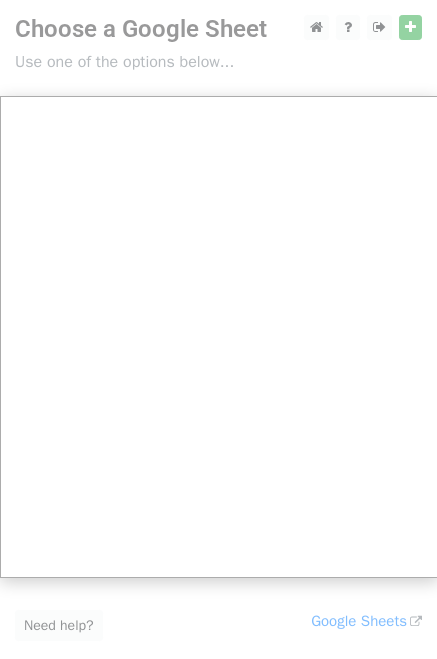 click at bounding box center [218, 399] 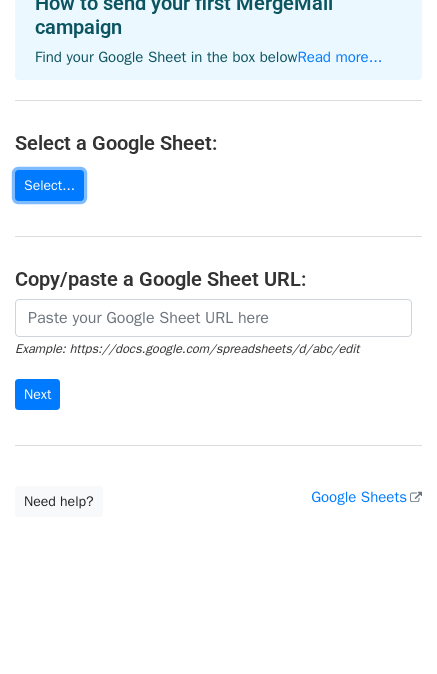 scroll, scrollTop: 0, scrollLeft: 0, axis: both 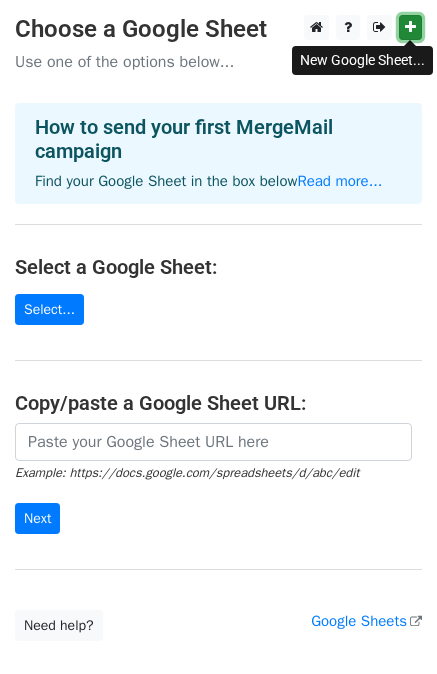click at bounding box center [410, 27] 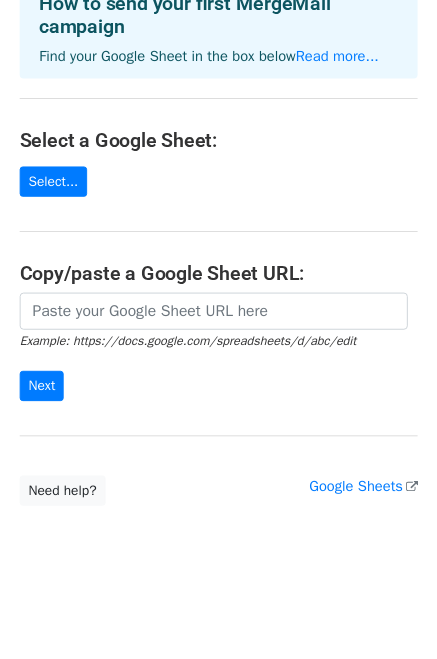 scroll, scrollTop: 0, scrollLeft: 0, axis: both 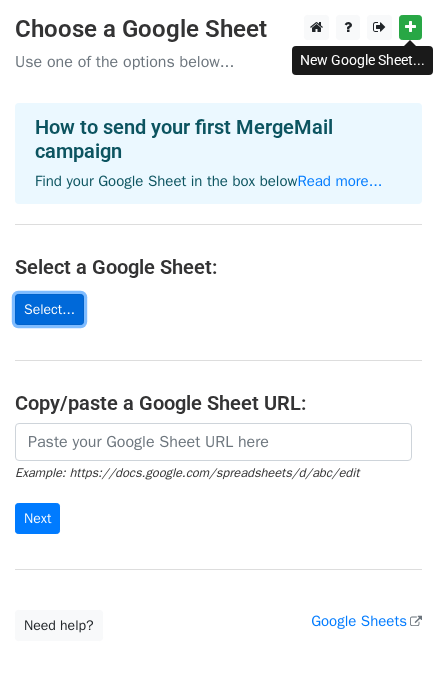click on "Select..." at bounding box center (49, 309) 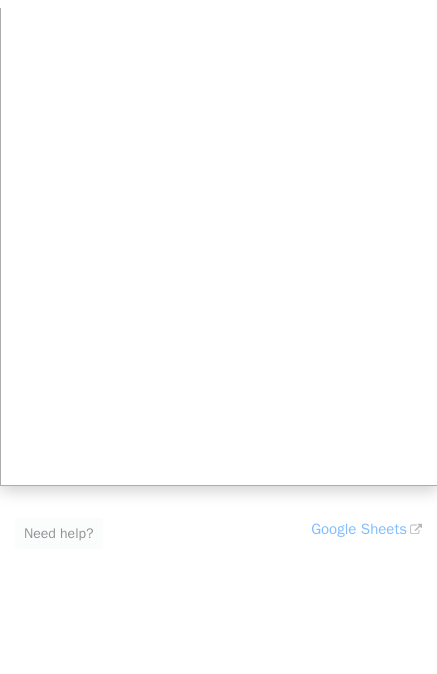 scroll, scrollTop: 110, scrollLeft: 0, axis: vertical 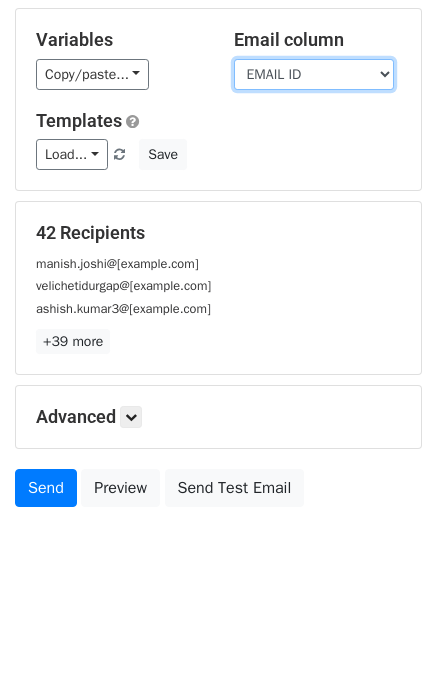 click on "Customer account
Unit
Name
Total
Roud Off
EMAIL ID" at bounding box center (314, 74) 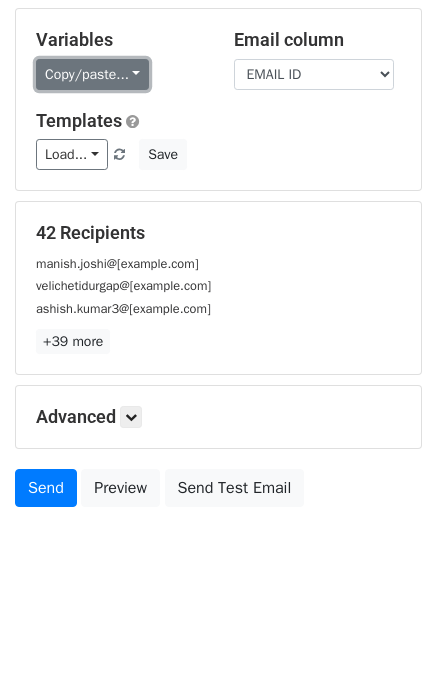 click on "Copy/paste..." at bounding box center (92, 74) 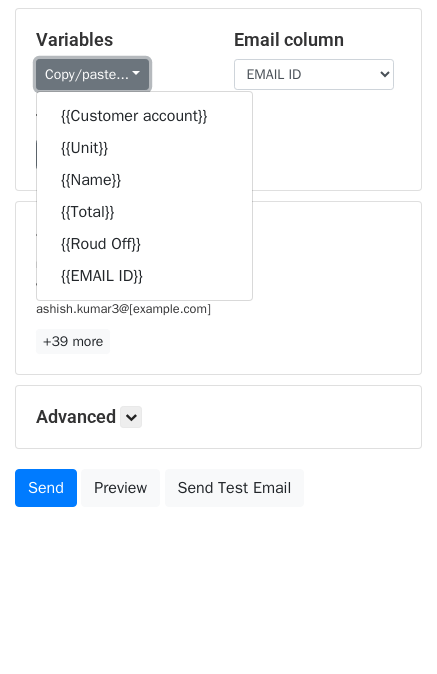 click on "Copy/paste..." at bounding box center [92, 74] 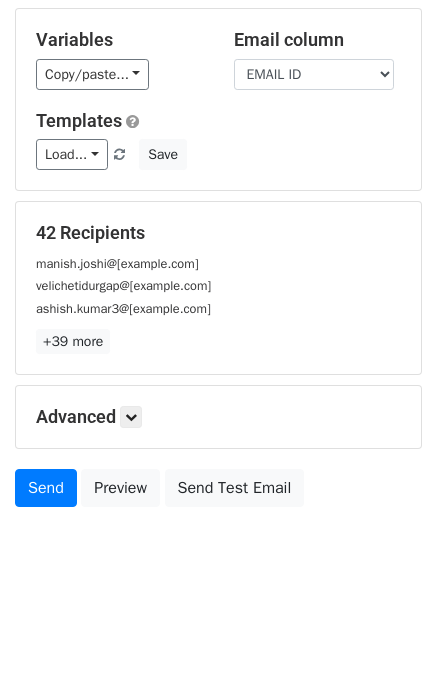 click on "Advanced
Tracking
Track Opens
UTM Codes
Track Clicks
Filters
Only include spreadsheet rows that match the following filters:
Schedule
Send now
Unsubscribe
Add unsubscribe link
Copy unsubscribe link" at bounding box center (218, 417) 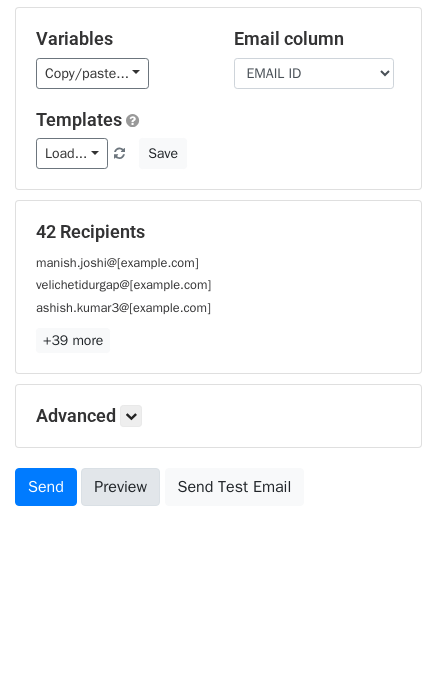click on "Send
Preview
Send Test Email" at bounding box center (218, 492) 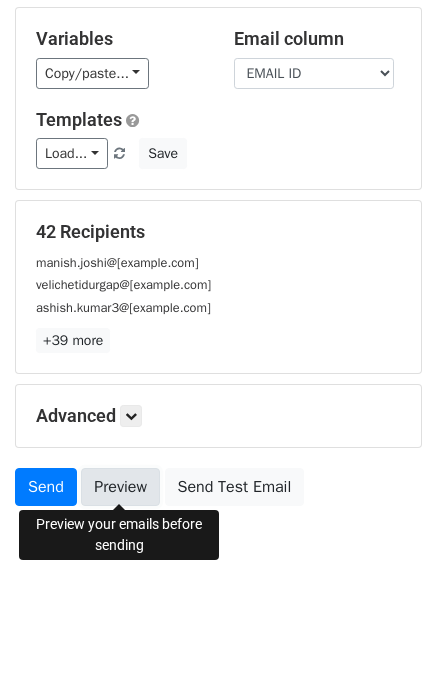 click on "Preview" at bounding box center (120, 487) 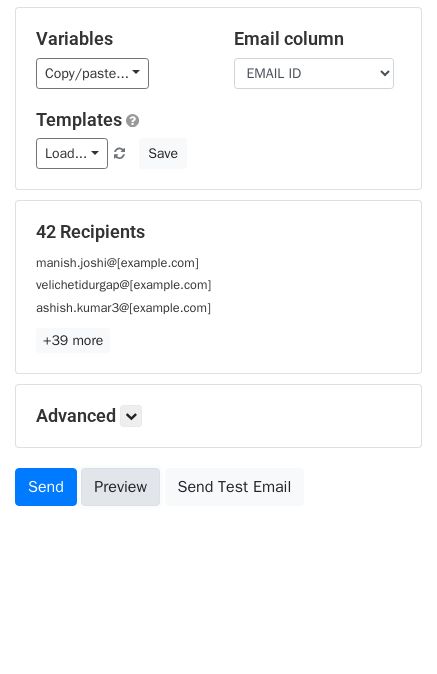 click on "Preview" at bounding box center [120, 487] 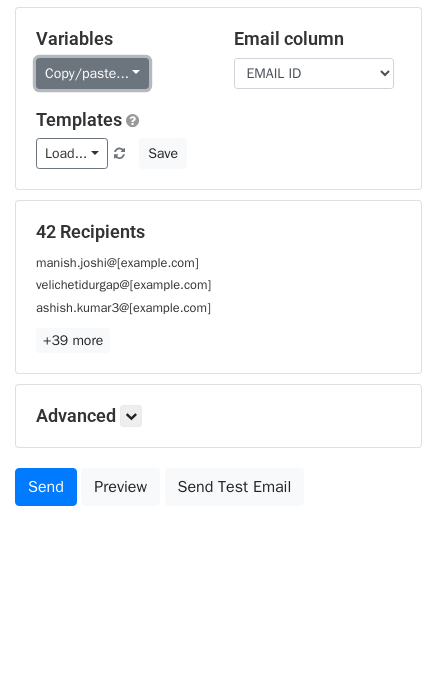click on "Copy/paste..." at bounding box center [92, 73] 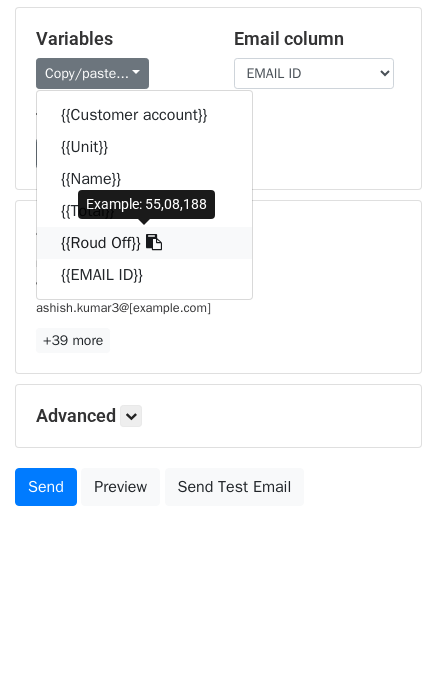 click on "{{Roud Off}}" at bounding box center (144, 243) 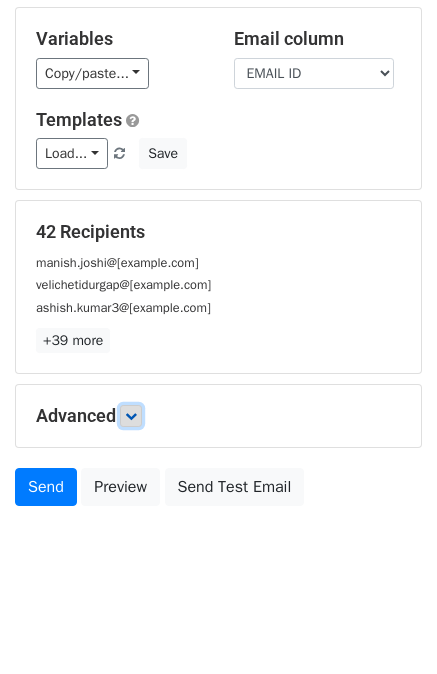 click at bounding box center (131, 416) 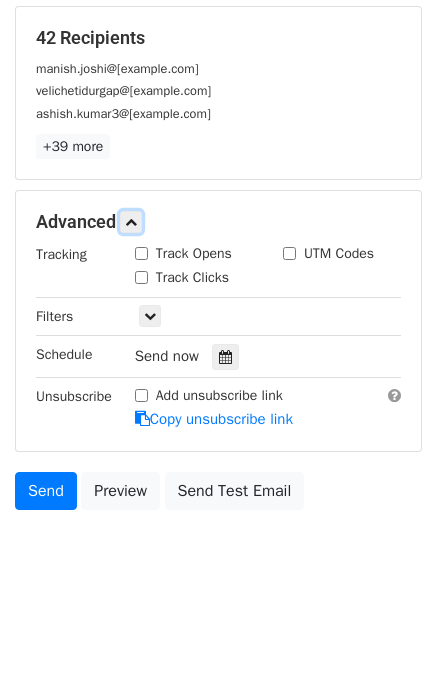 scroll, scrollTop: 0, scrollLeft: 0, axis: both 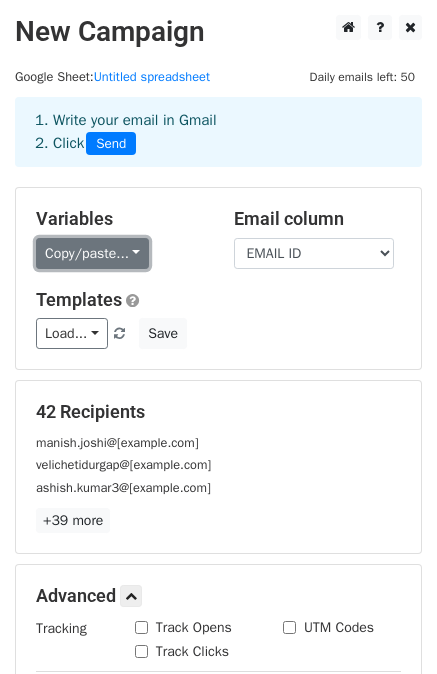 click on "Copy/paste..." at bounding box center [92, 253] 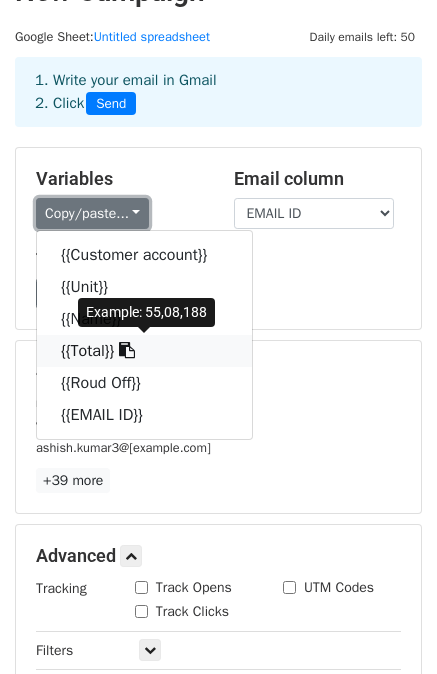 scroll, scrollTop: 0, scrollLeft: 0, axis: both 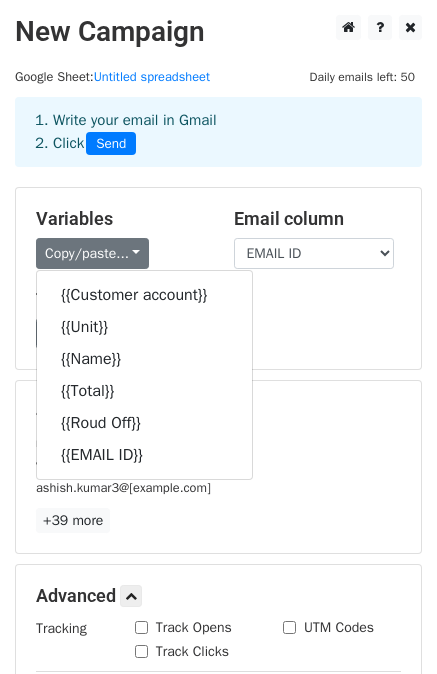click on "Variables
Copy/paste...
{{Customer account}}
{{Unit}}
{{Name}}
{{Total}}
{{Roud Off}}
{{EMAIL ID}}
Email column
Customer account
Unit
Name
Total
Roud Off
EMAIL ID
Templates
Load...
No templates saved
Save" at bounding box center (218, 278) 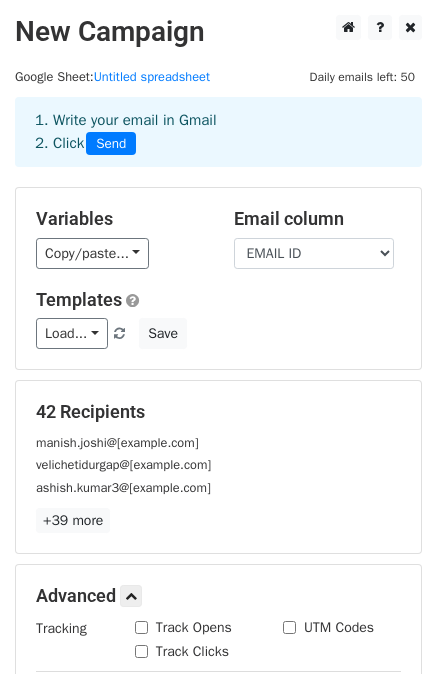 click on "1. Write your email in Gmail
2. Click
Send" at bounding box center (218, 132) 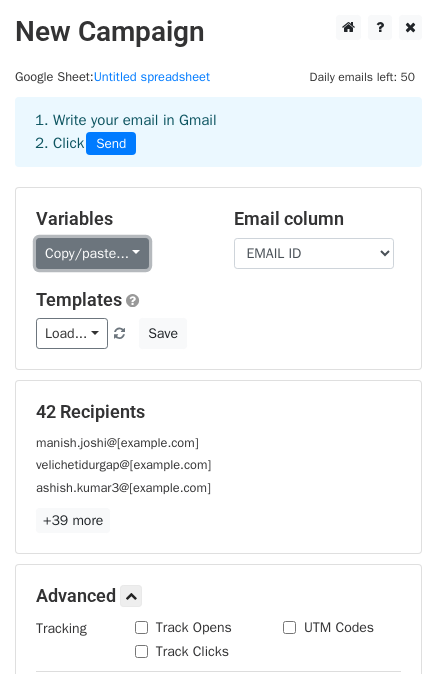 click on "Copy/paste..." at bounding box center [92, 253] 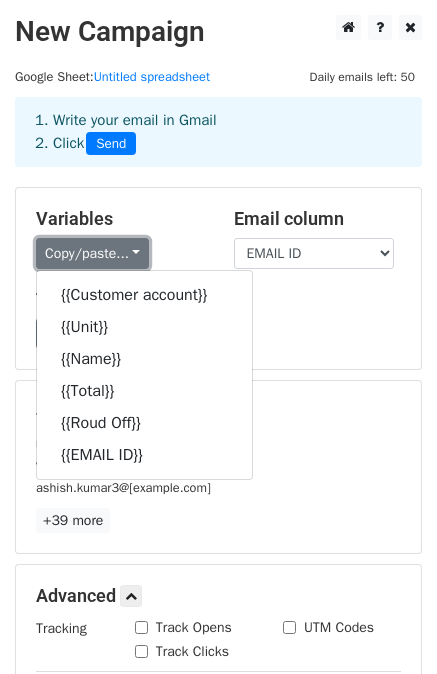 click on "Copy/paste..." at bounding box center [92, 253] 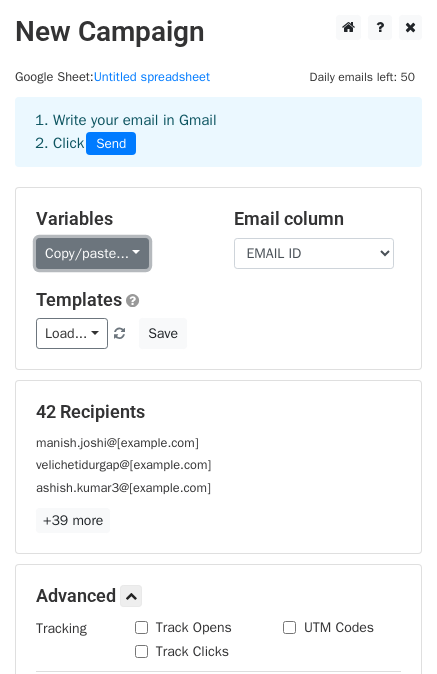click on "Copy/paste..." at bounding box center [92, 253] 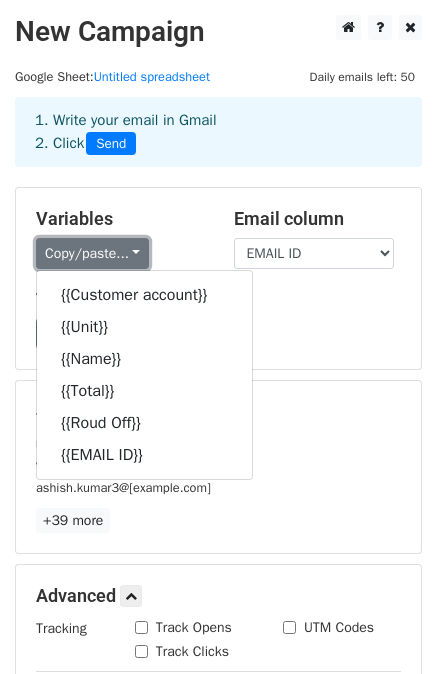 click on "Copy/paste..." at bounding box center [92, 253] 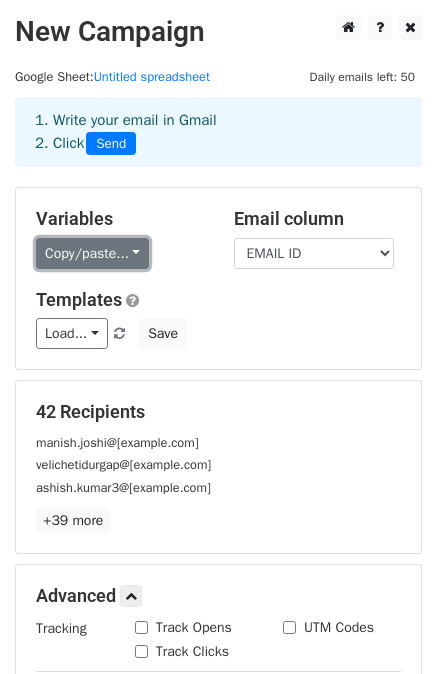click on "Copy/paste..." at bounding box center (92, 253) 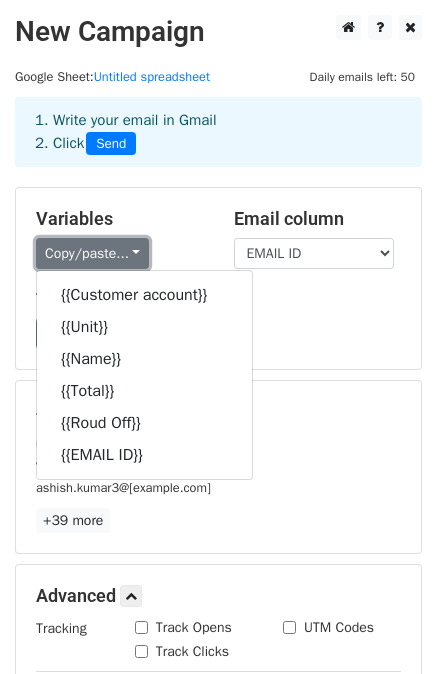 click on "Copy/paste..." at bounding box center (92, 253) 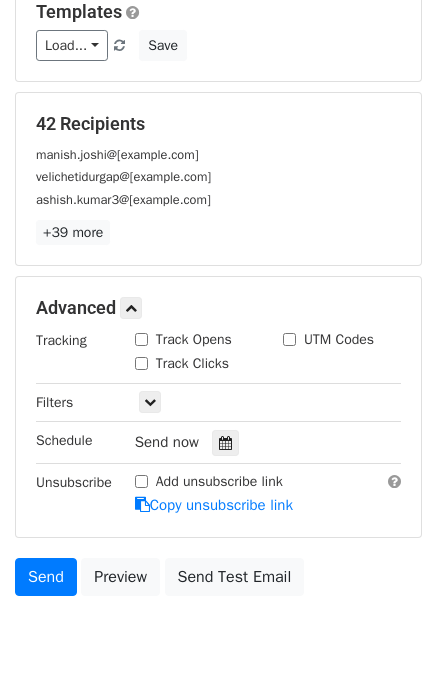 scroll, scrollTop: 374, scrollLeft: 0, axis: vertical 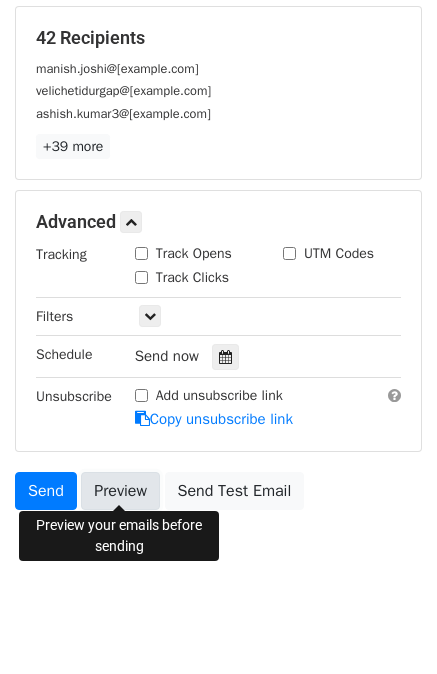 click on "Preview" at bounding box center [120, 491] 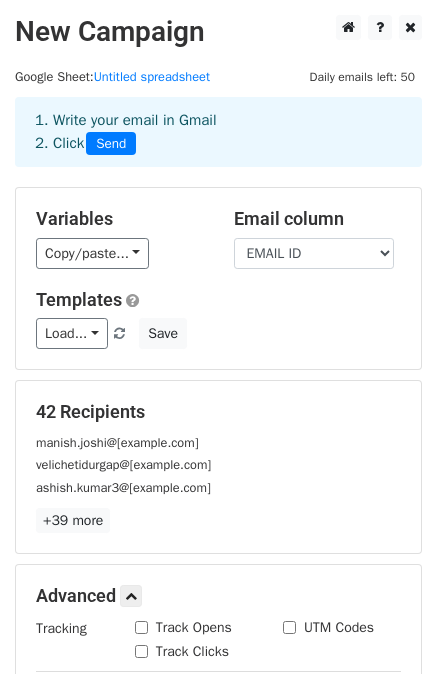 scroll, scrollTop: 374, scrollLeft: 0, axis: vertical 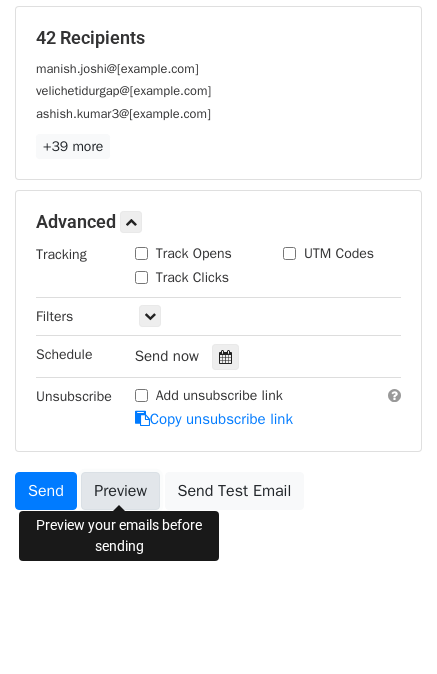click on "Preview" at bounding box center (120, 491) 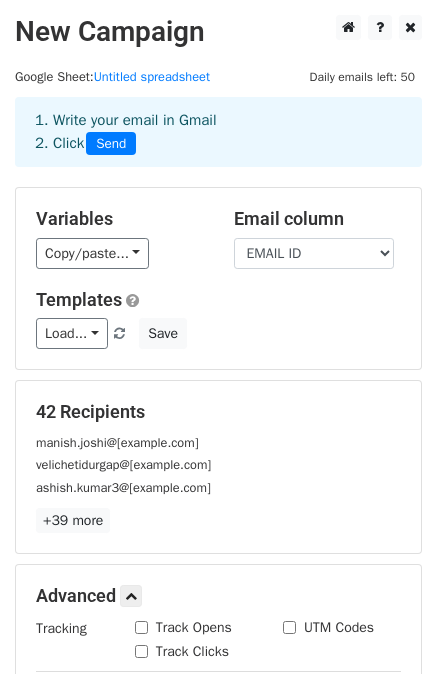 scroll, scrollTop: 374, scrollLeft: 0, axis: vertical 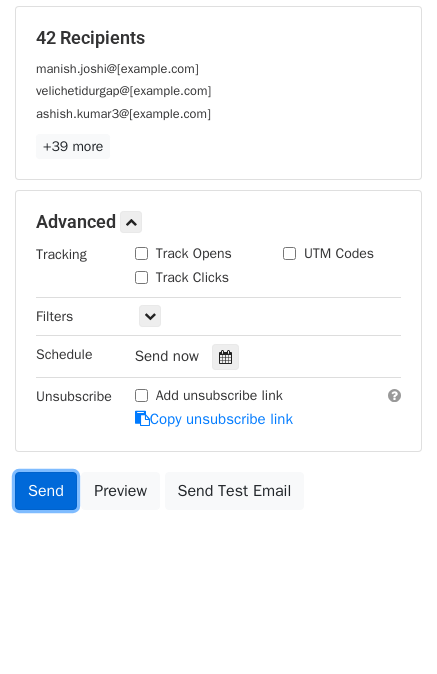 click on "Send" at bounding box center [46, 491] 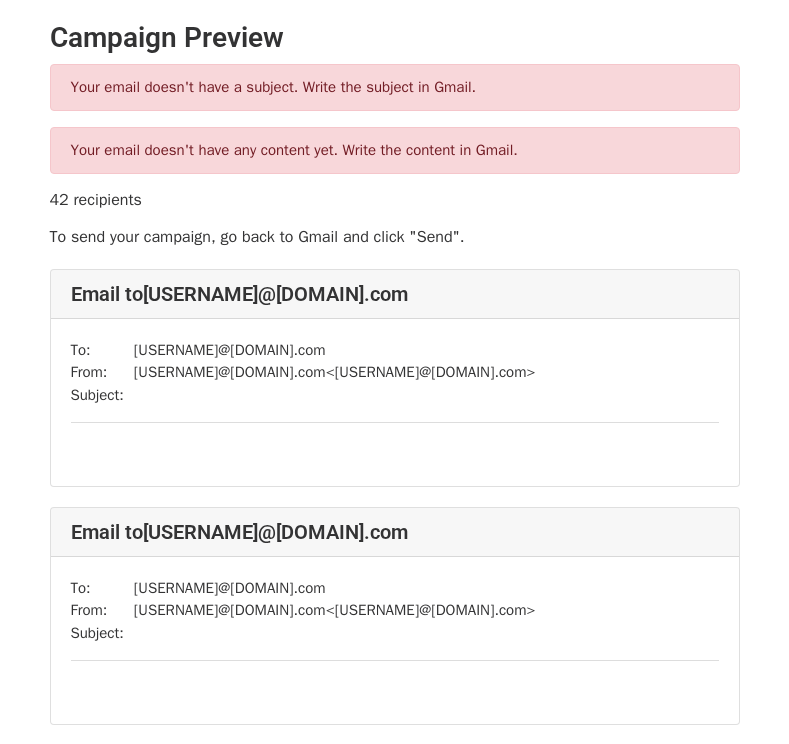 scroll, scrollTop: 0, scrollLeft: 0, axis: both 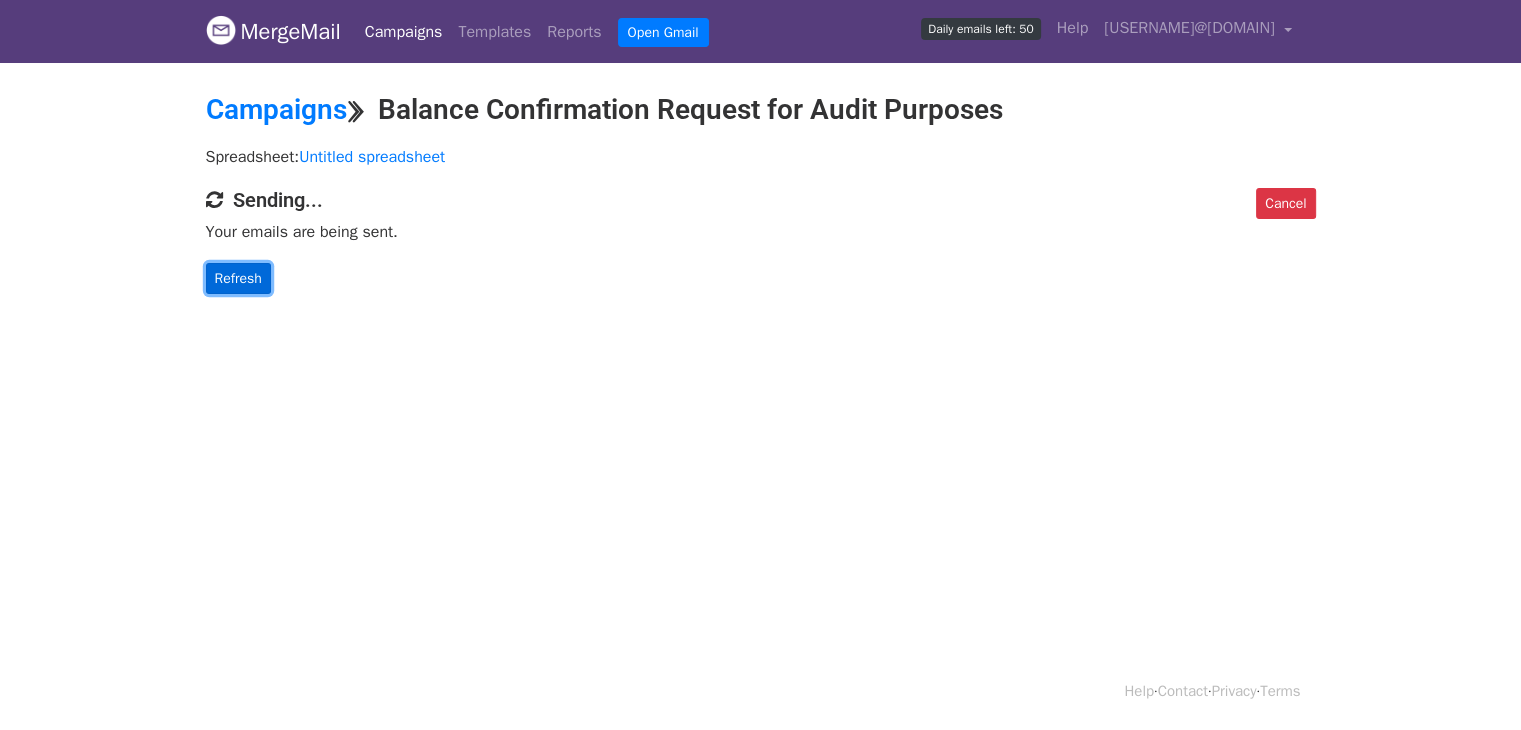 click on "Refresh" at bounding box center (238, 278) 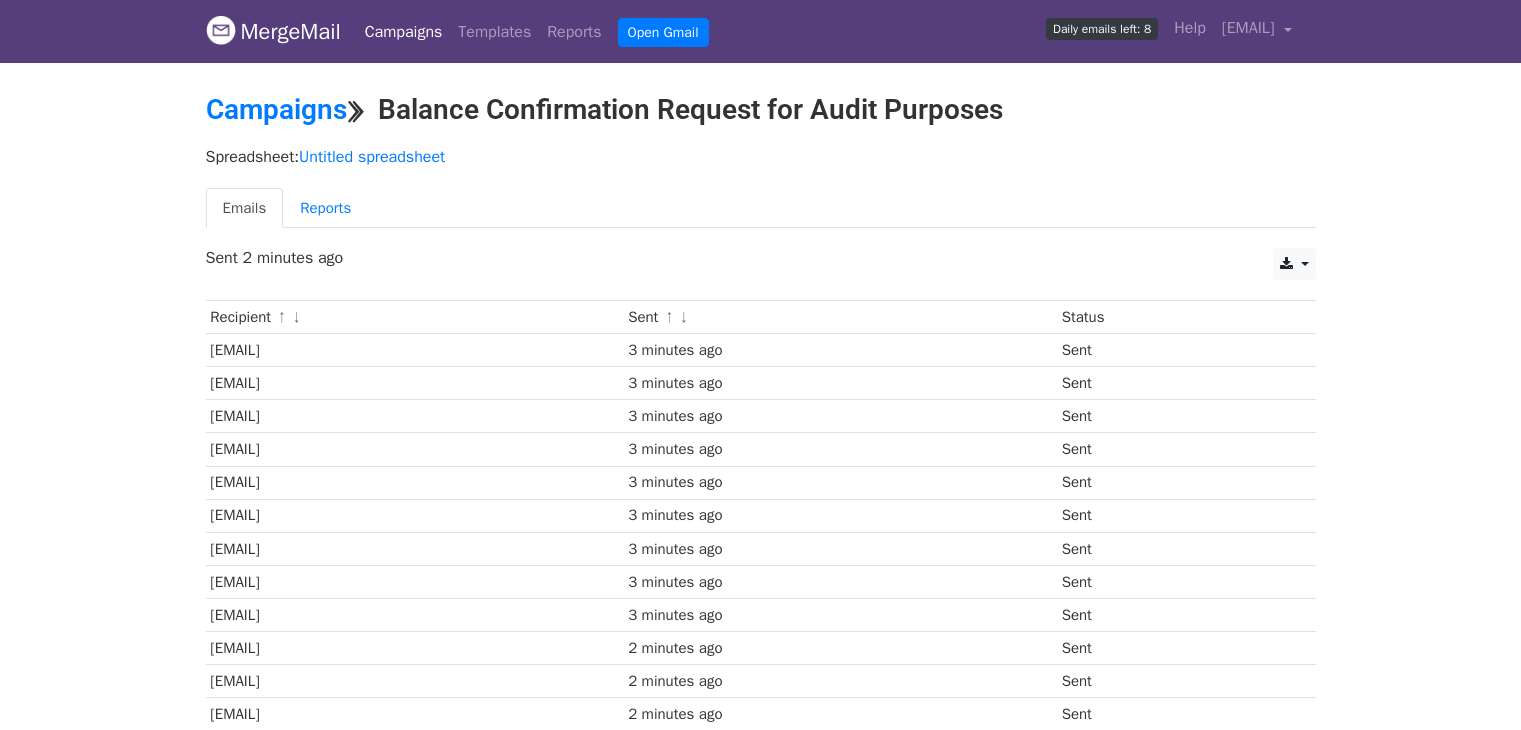 scroll, scrollTop: 0, scrollLeft: 0, axis: both 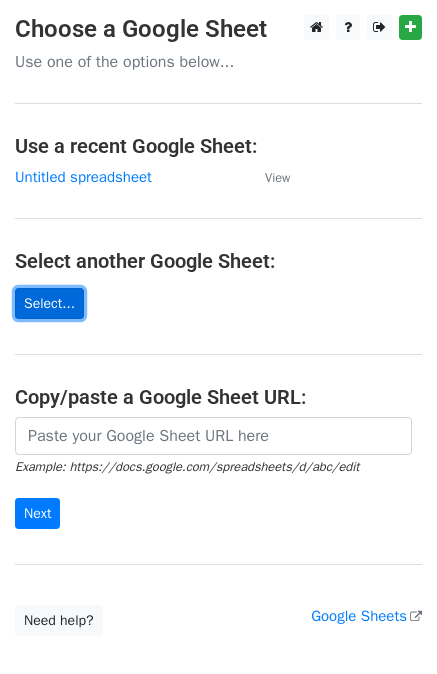 click on "Select..." at bounding box center [49, 303] 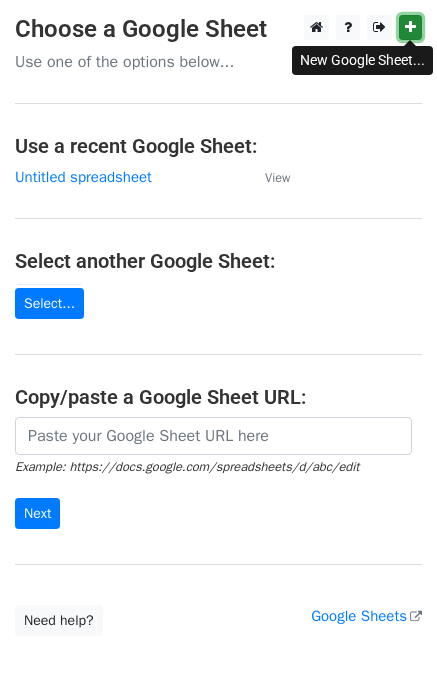 click at bounding box center [410, 27] 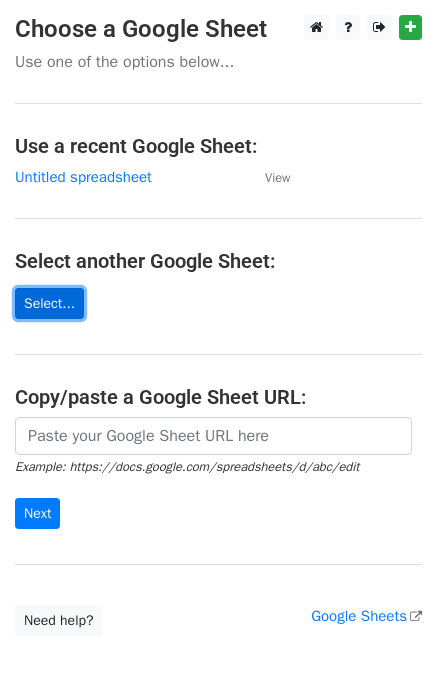 click on "Select..." at bounding box center (49, 303) 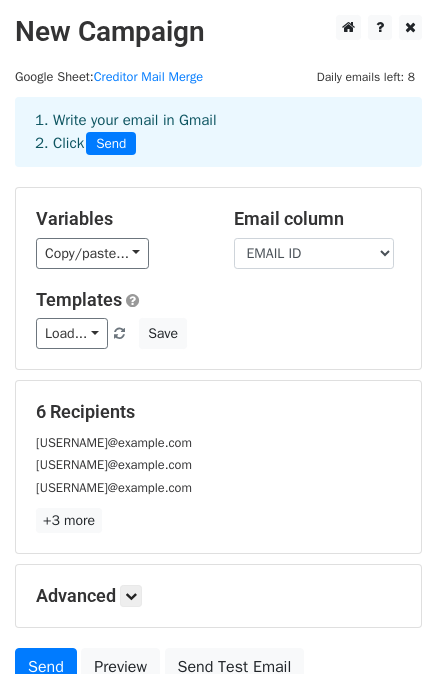 scroll, scrollTop: 180, scrollLeft: 0, axis: vertical 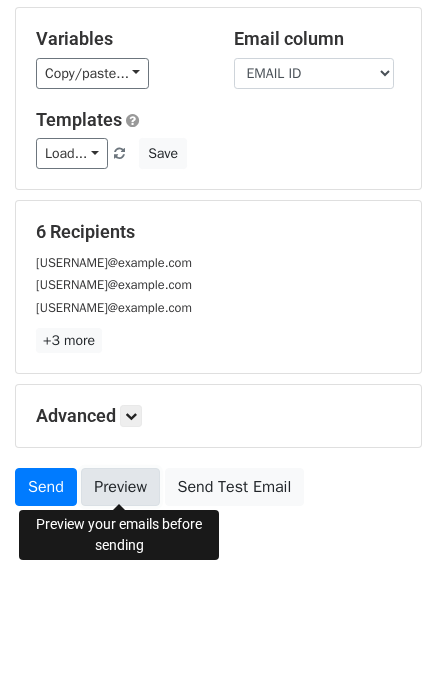 click on "Preview" at bounding box center [120, 487] 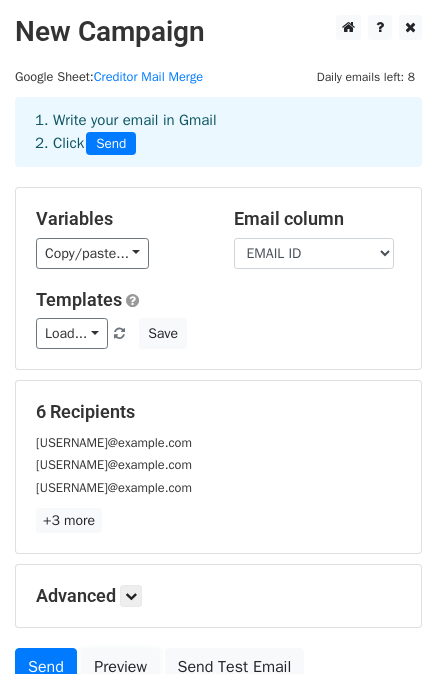 scroll, scrollTop: 180, scrollLeft: 0, axis: vertical 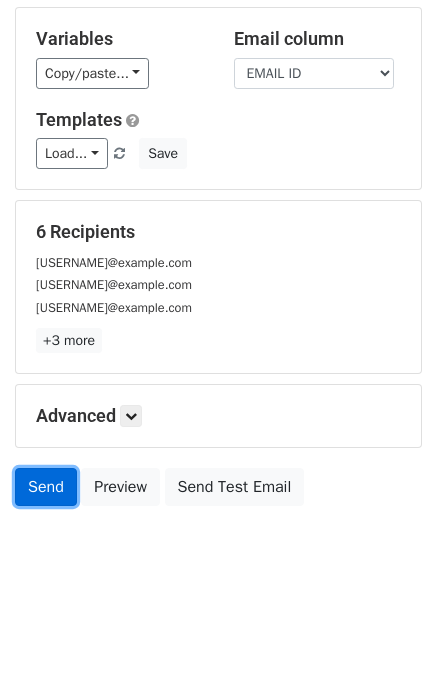 click on "Send" at bounding box center [46, 487] 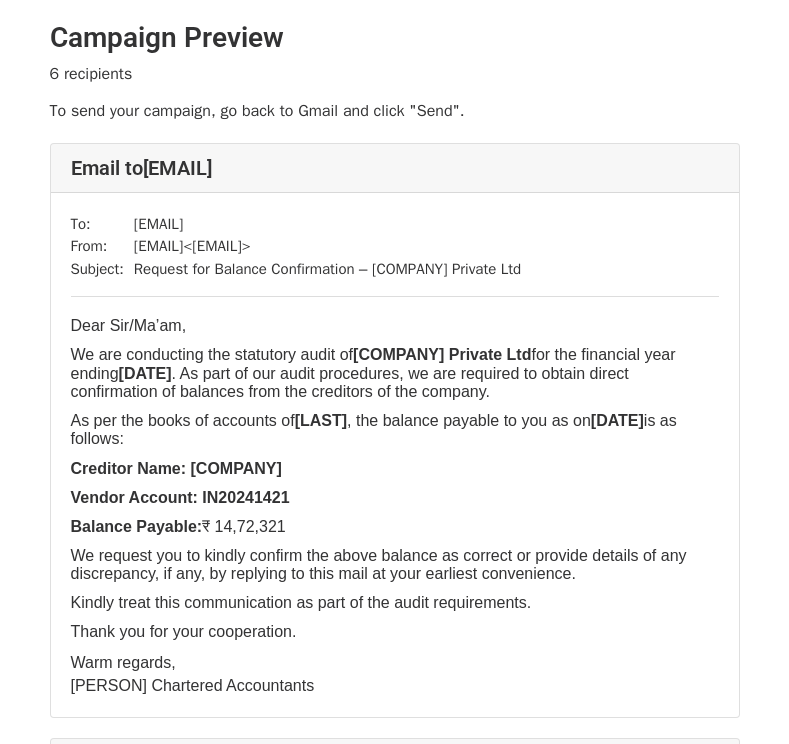 scroll, scrollTop: 0, scrollLeft: 0, axis: both 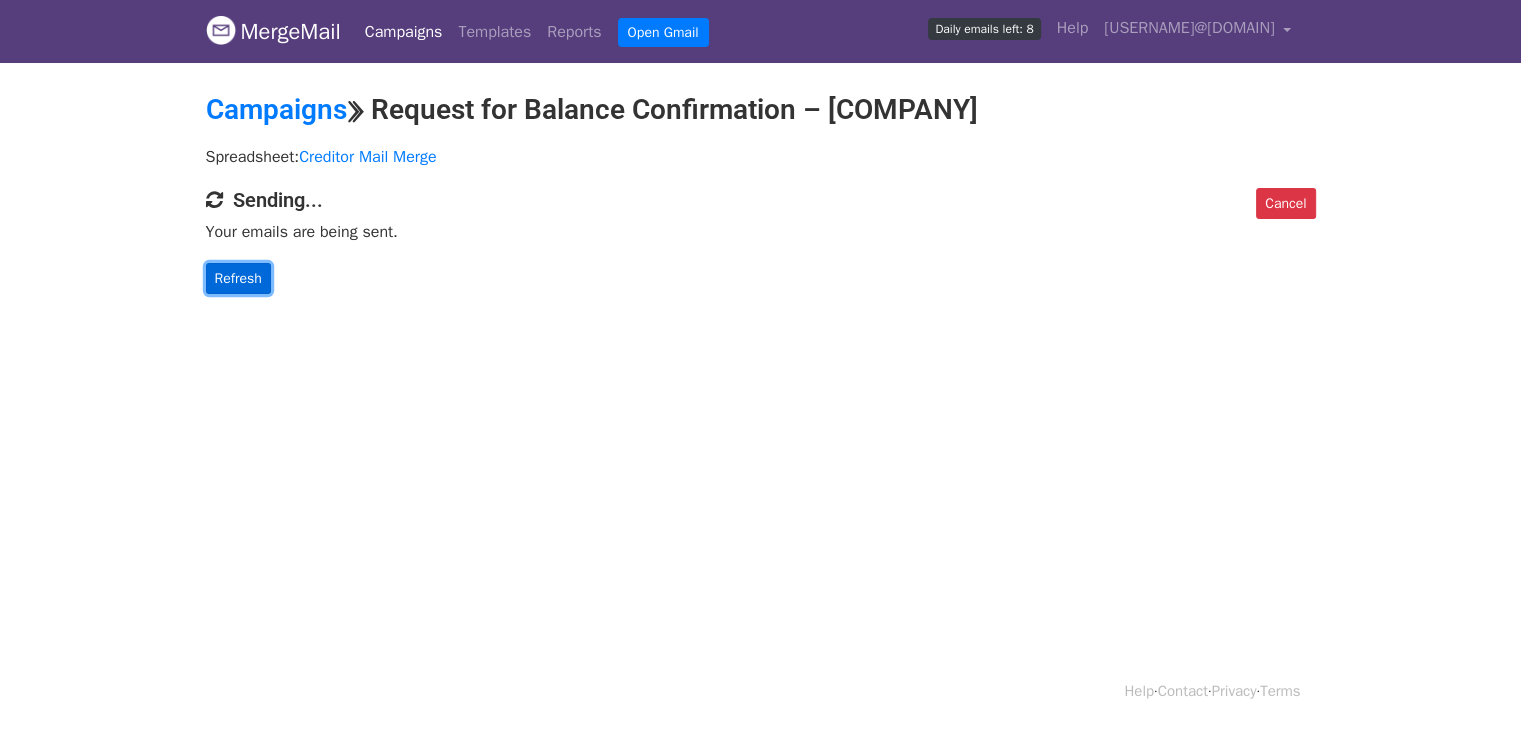 click on "Refresh" at bounding box center (238, 278) 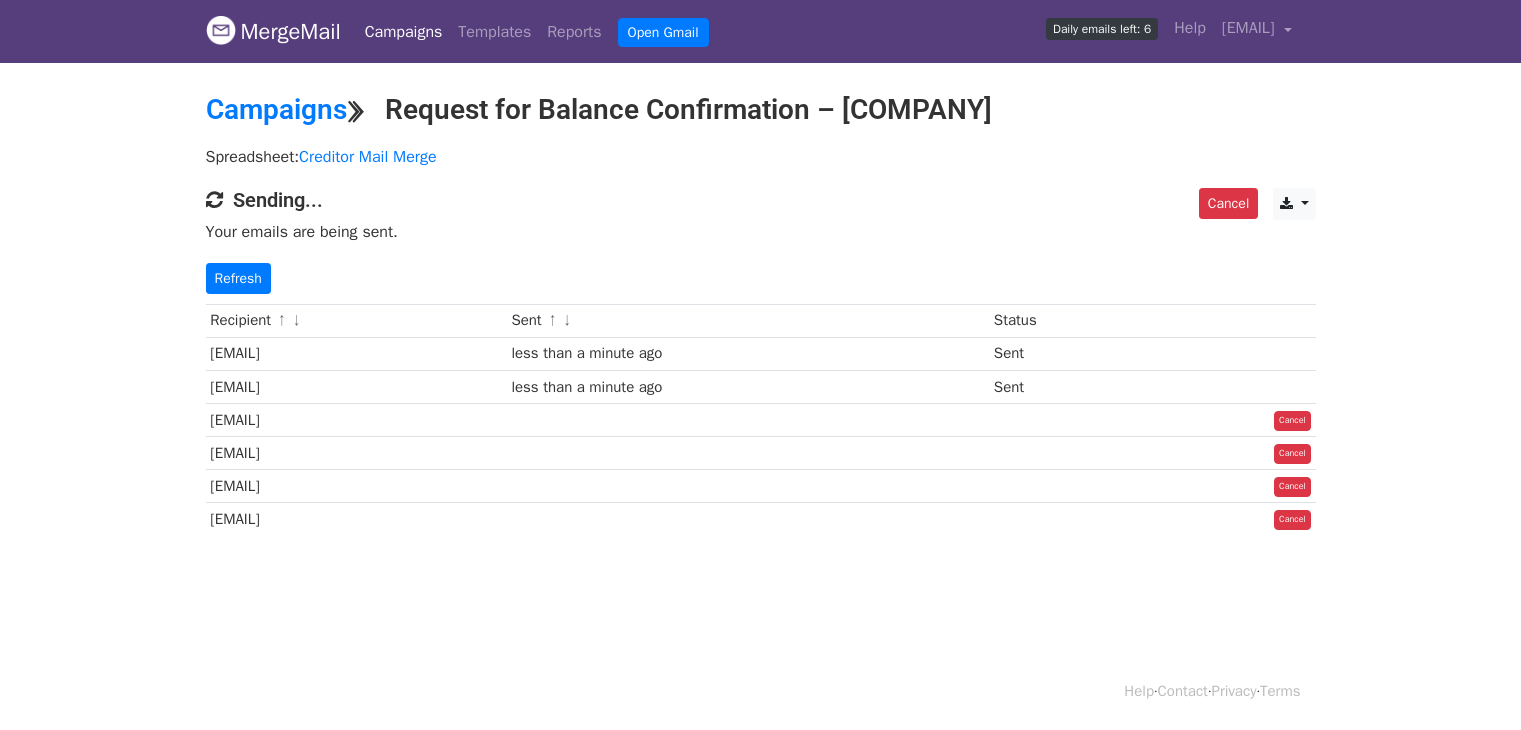 scroll, scrollTop: 0, scrollLeft: 0, axis: both 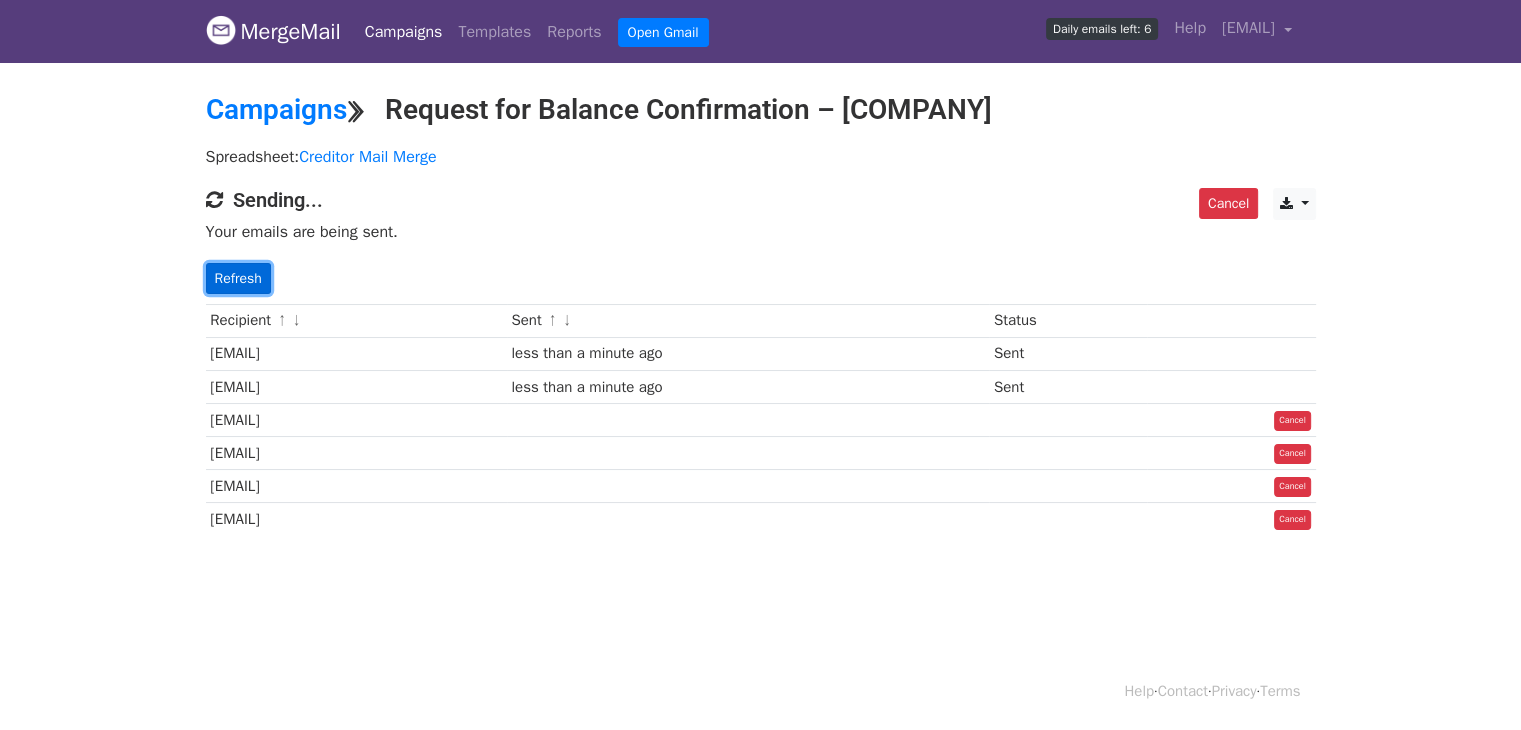 click on "Refresh" at bounding box center (238, 278) 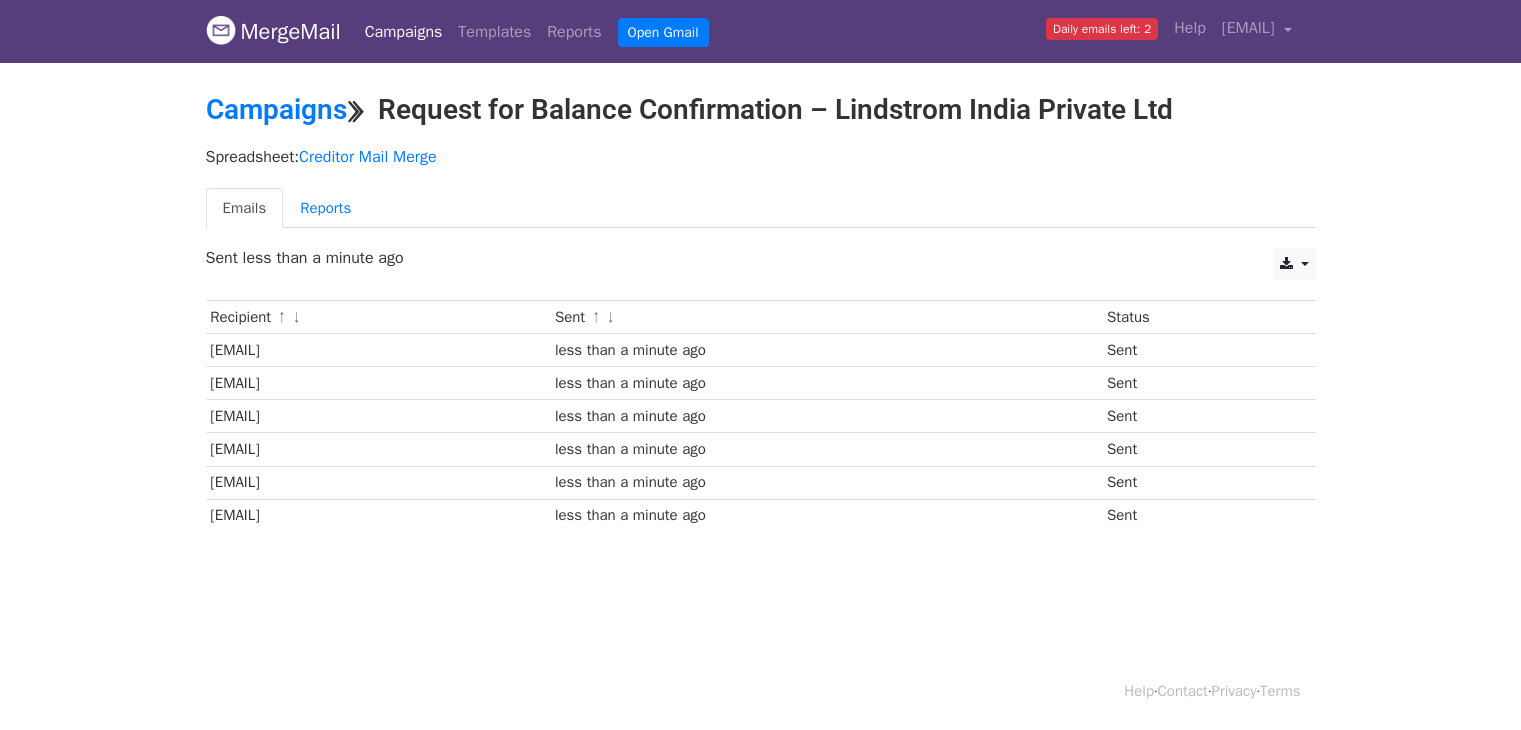 scroll, scrollTop: 0, scrollLeft: 0, axis: both 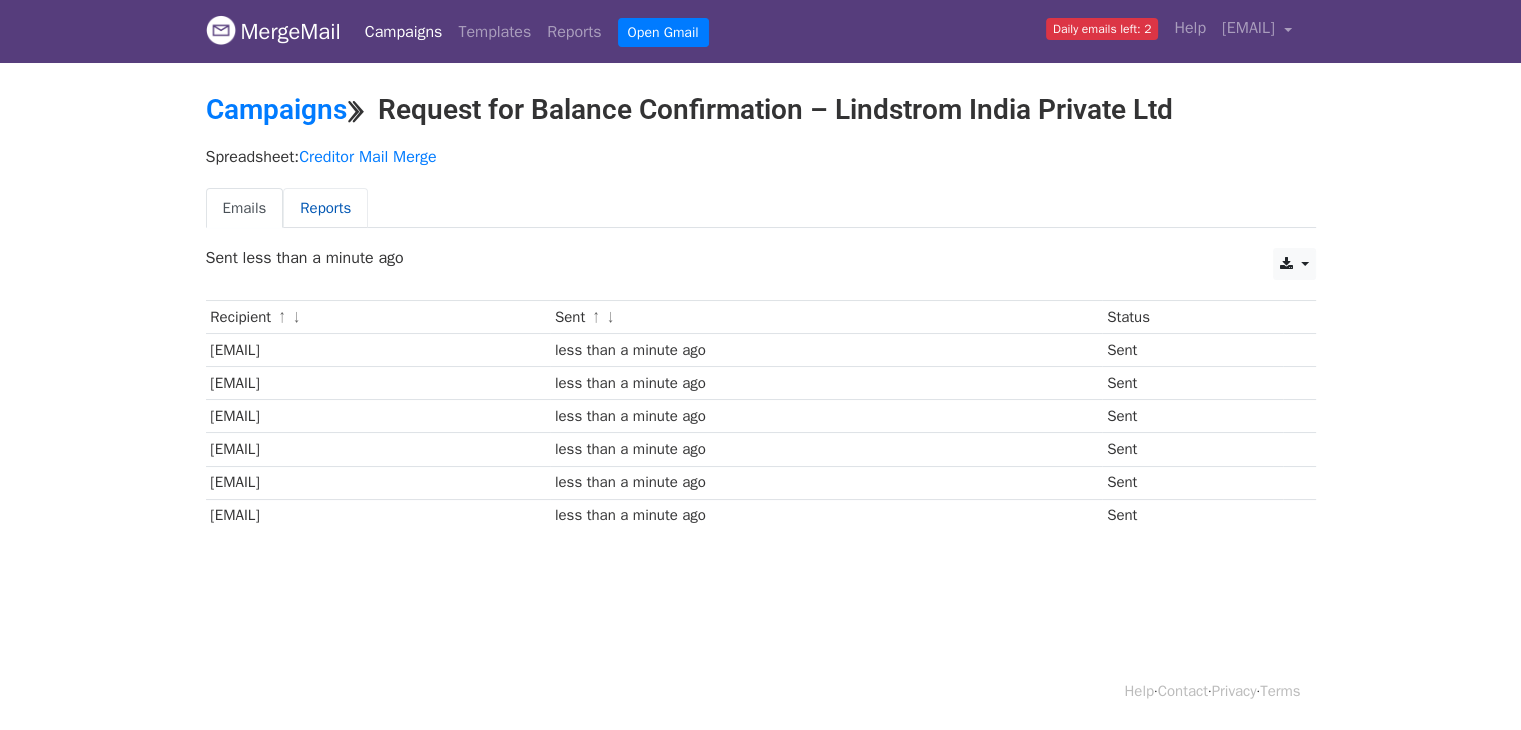 click on "Reports" at bounding box center (325, 208) 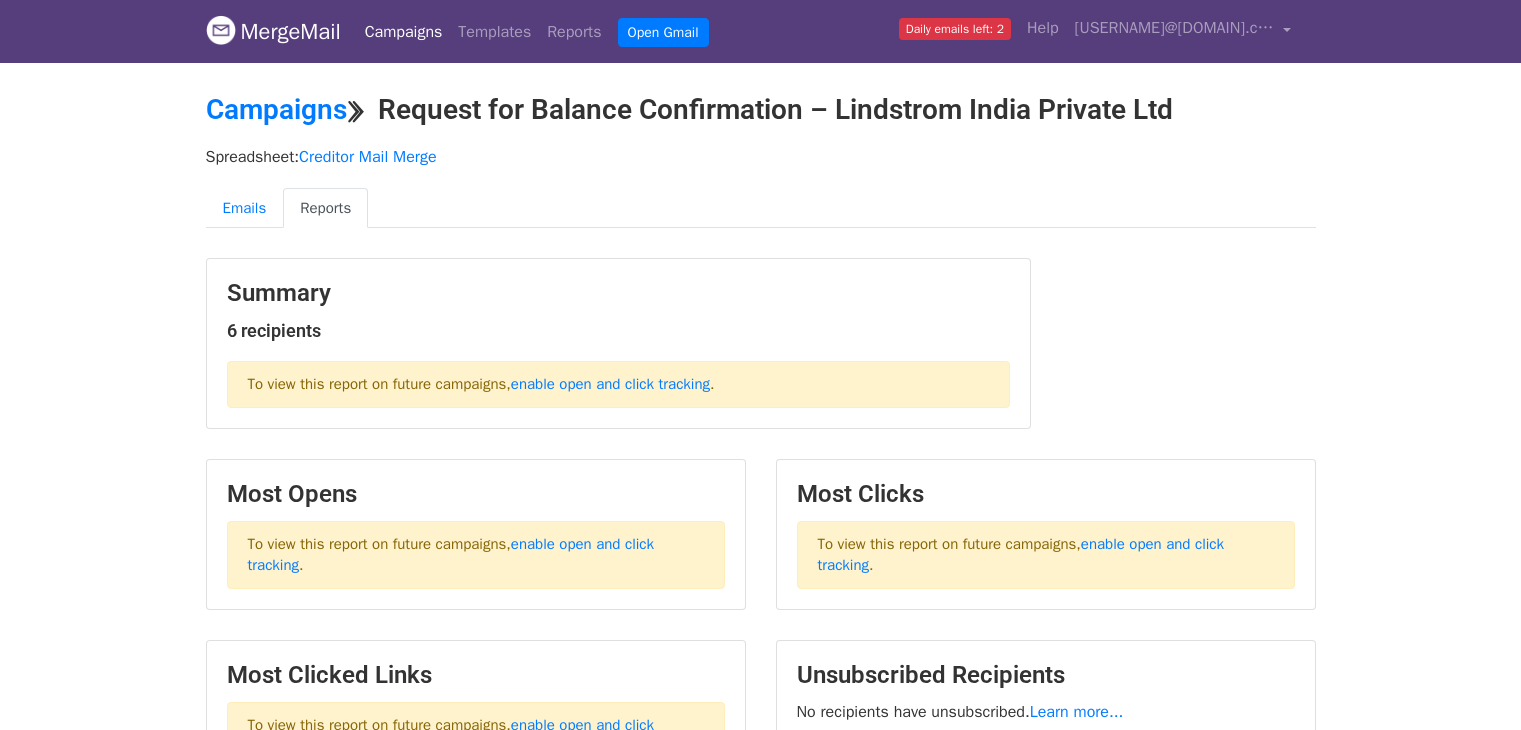 scroll, scrollTop: 0, scrollLeft: 0, axis: both 